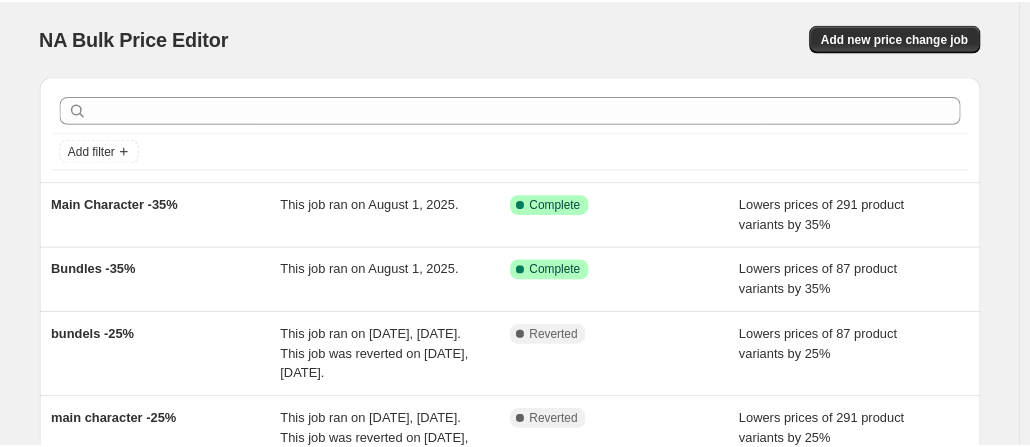scroll, scrollTop: 0, scrollLeft: 0, axis: both 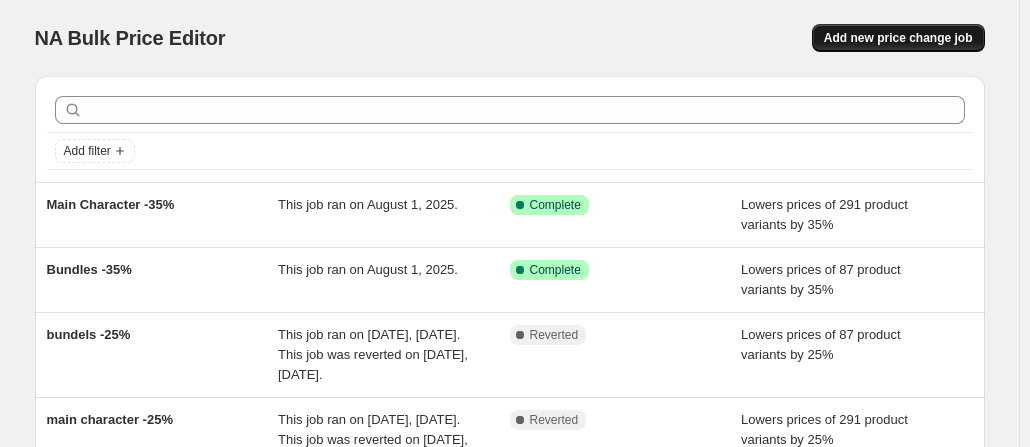 click on "Add new price change job" at bounding box center (898, 38) 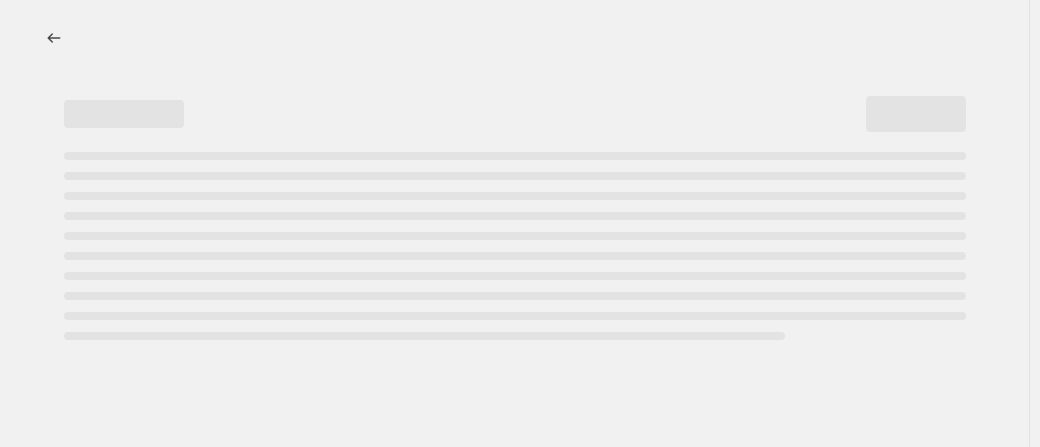 select on "percentage" 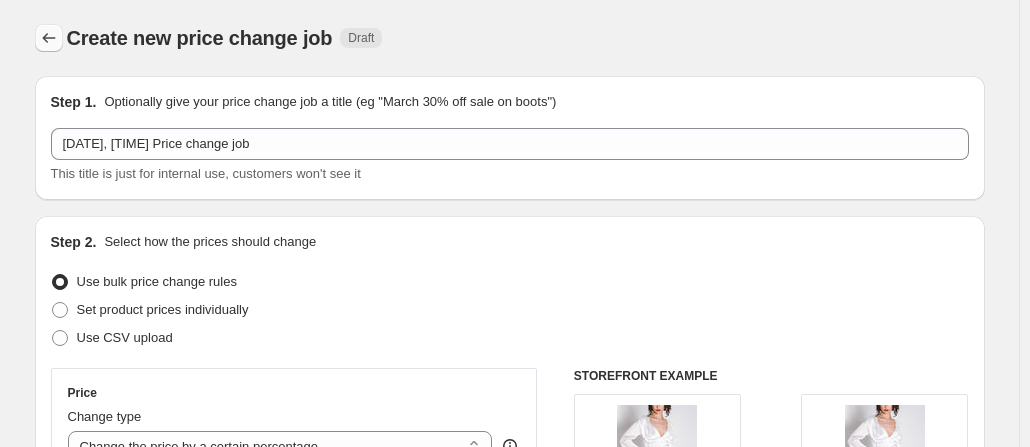 click 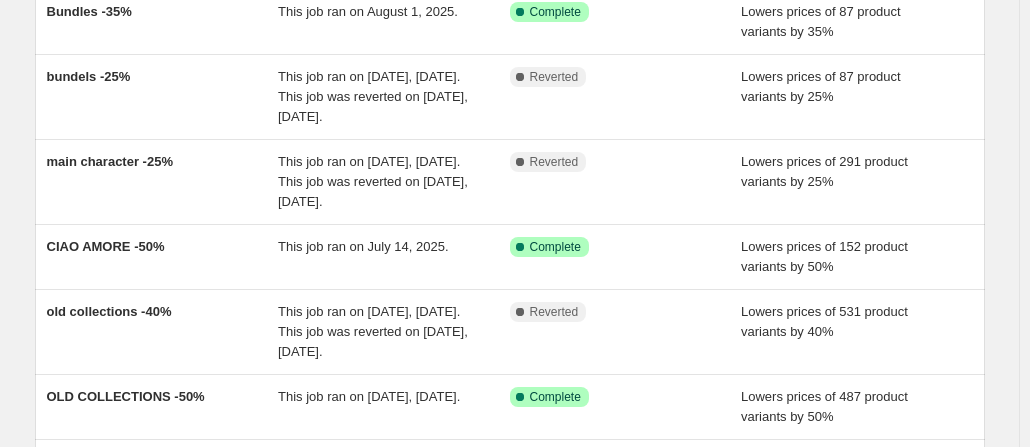 scroll, scrollTop: 260, scrollLeft: 0, axis: vertical 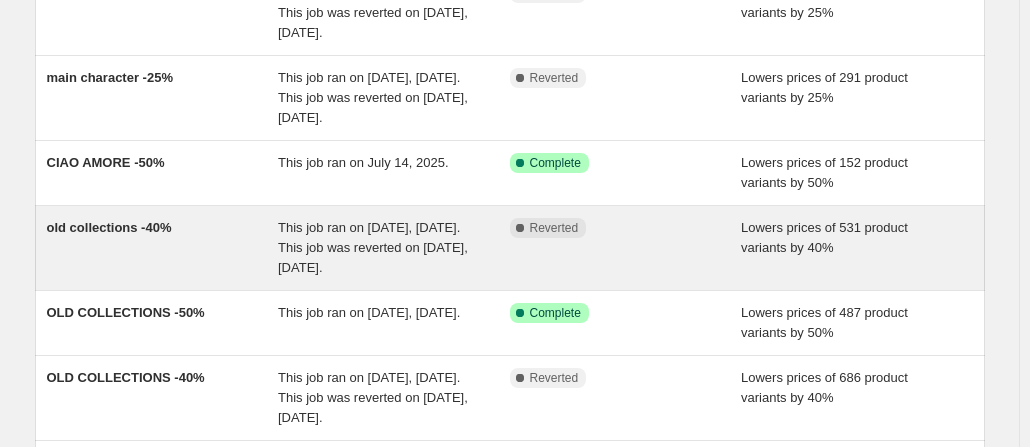click on "This job ran on [DATE], [DATE]. This job was reverted on [DATE], [DATE]." at bounding box center (373, 247) 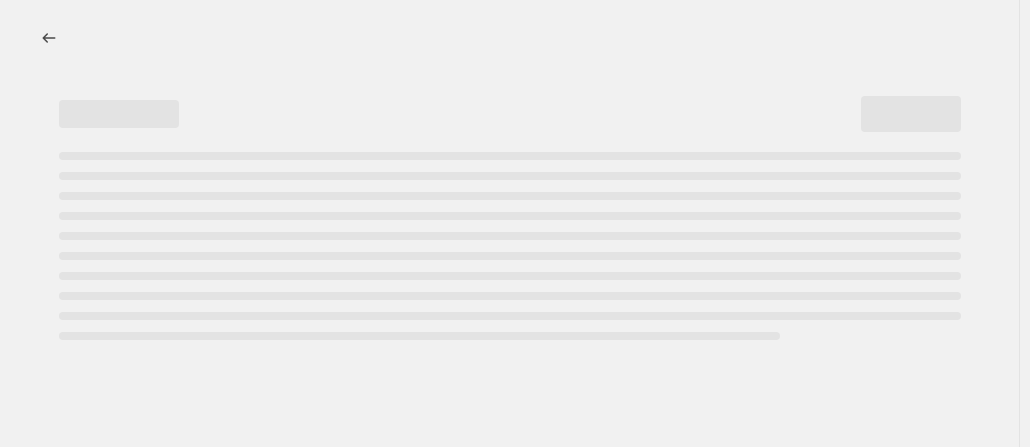 scroll, scrollTop: 0, scrollLeft: 0, axis: both 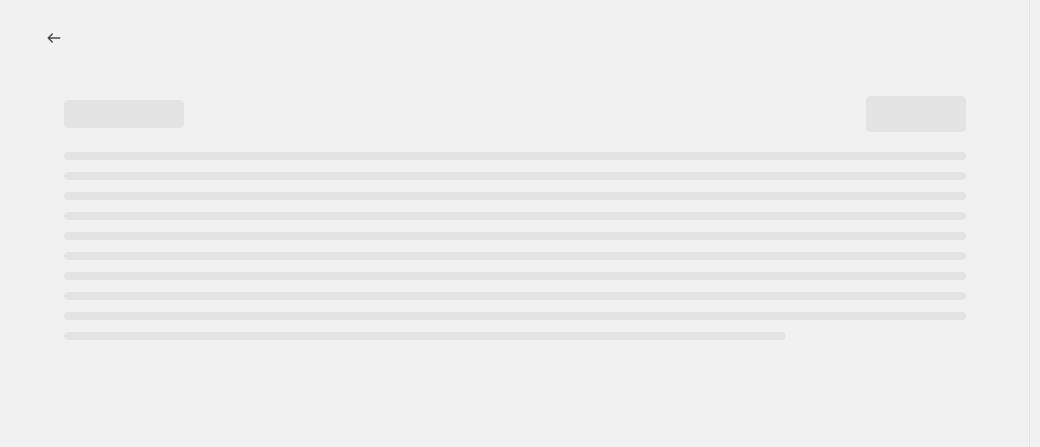 select on "percentage" 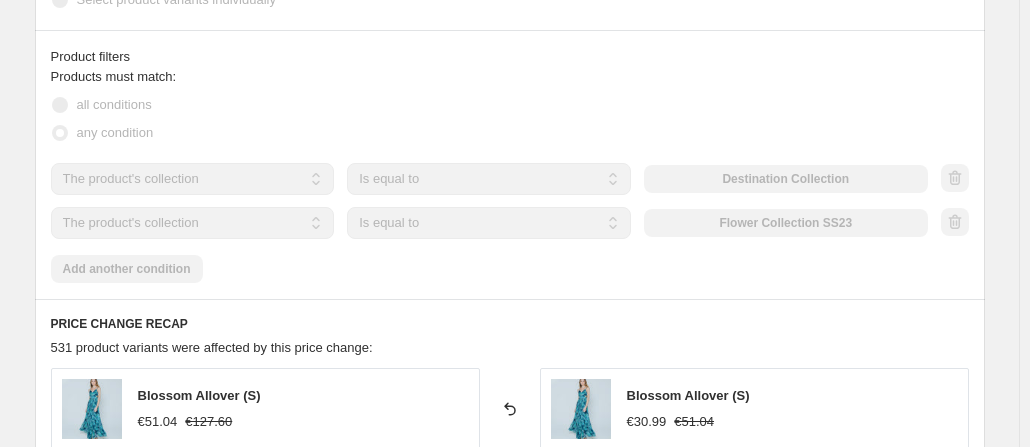 scroll, scrollTop: 0, scrollLeft: 0, axis: both 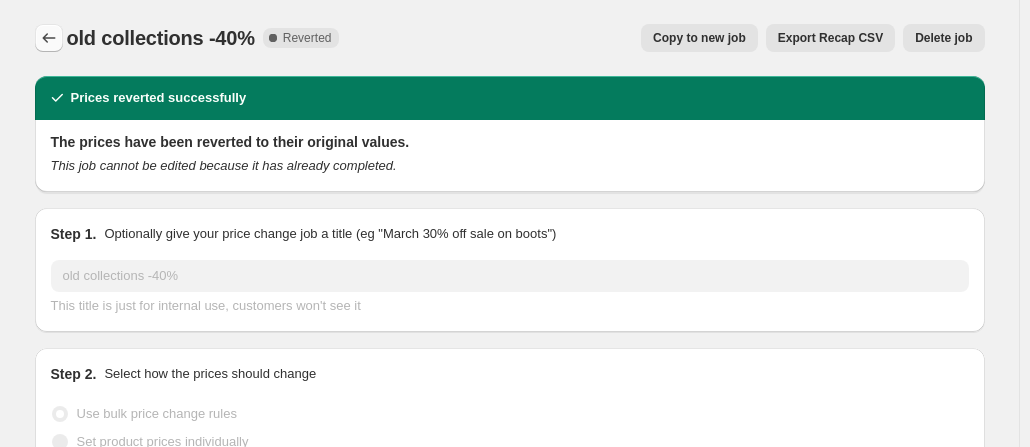click 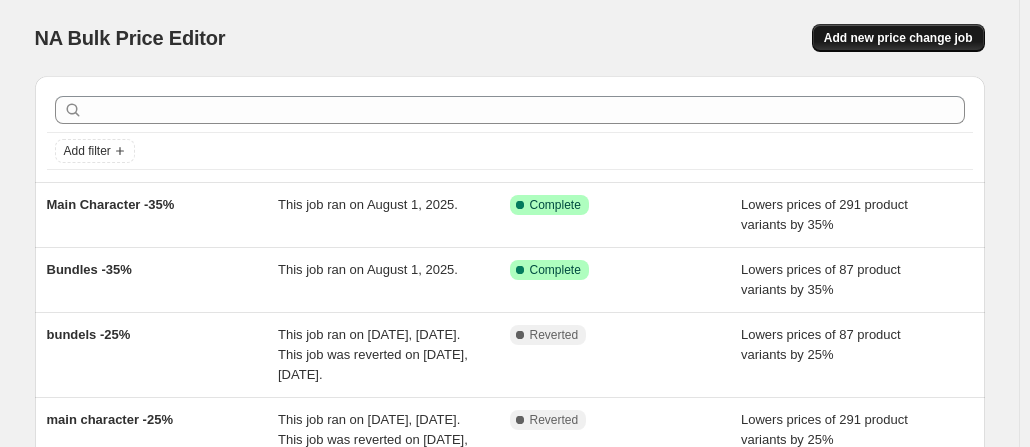 click on "Add new price change job" at bounding box center [898, 38] 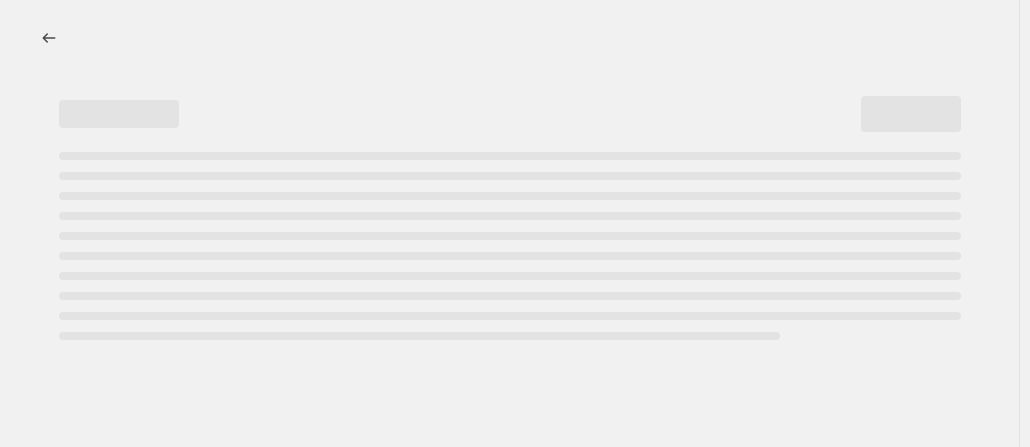select on "percentage" 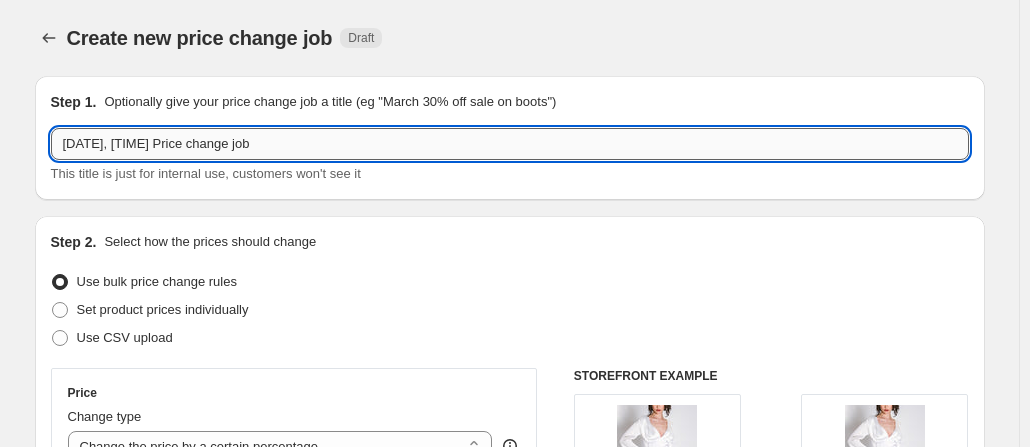 click on "[DATE], [TIME] Price change job" at bounding box center (510, 144) 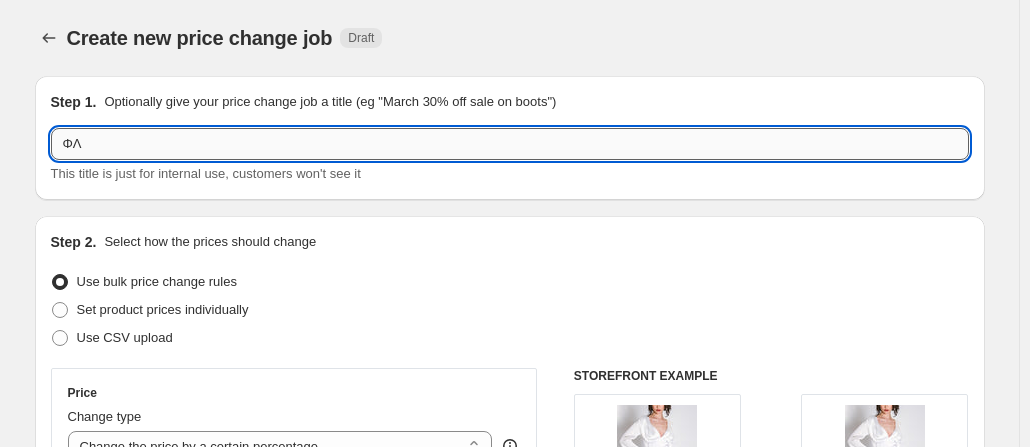 type on "Φ" 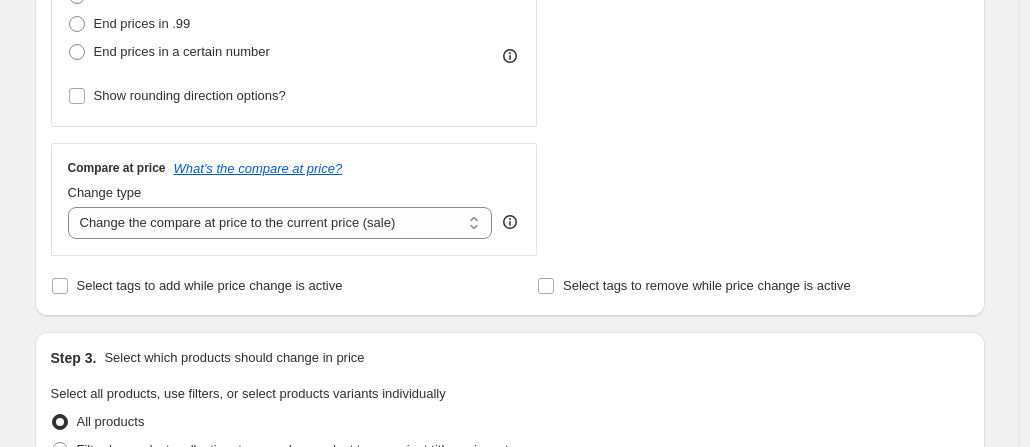 scroll, scrollTop: 347, scrollLeft: 0, axis: vertical 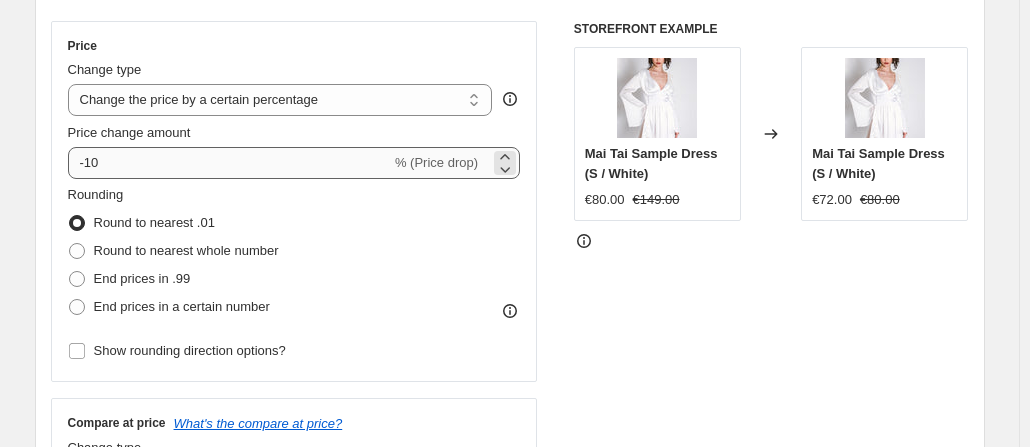 type on "FLOWER & DESTINATION -50%" 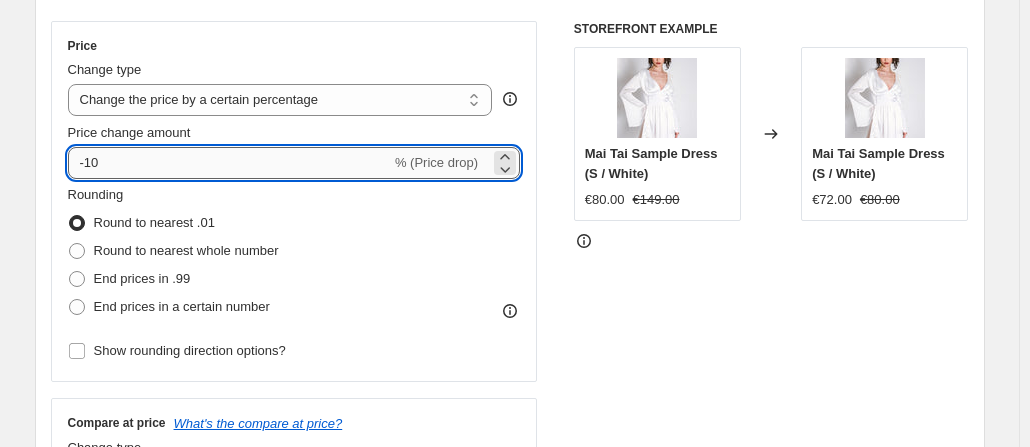 click on "-10" at bounding box center [229, 163] 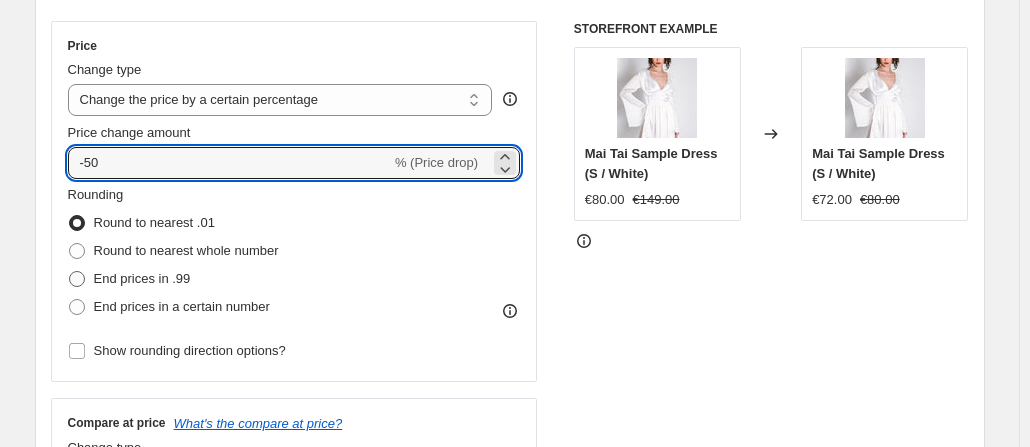 type on "-50" 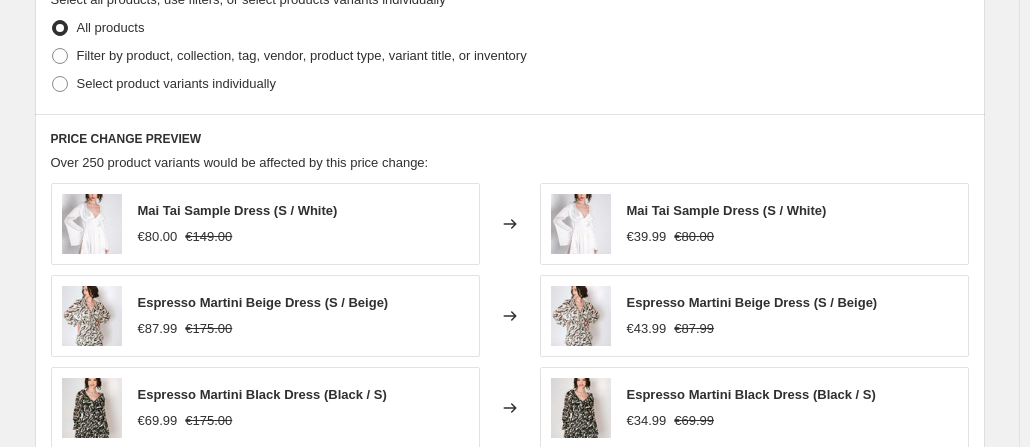 scroll, scrollTop: 977, scrollLeft: 0, axis: vertical 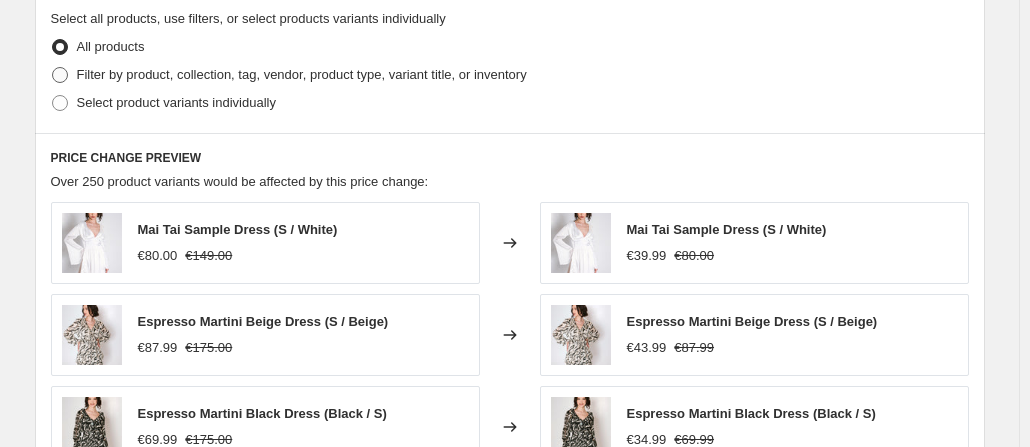 click on "Filter by product, collection, tag, vendor, product type, variant title, or inventory" at bounding box center [302, 74] 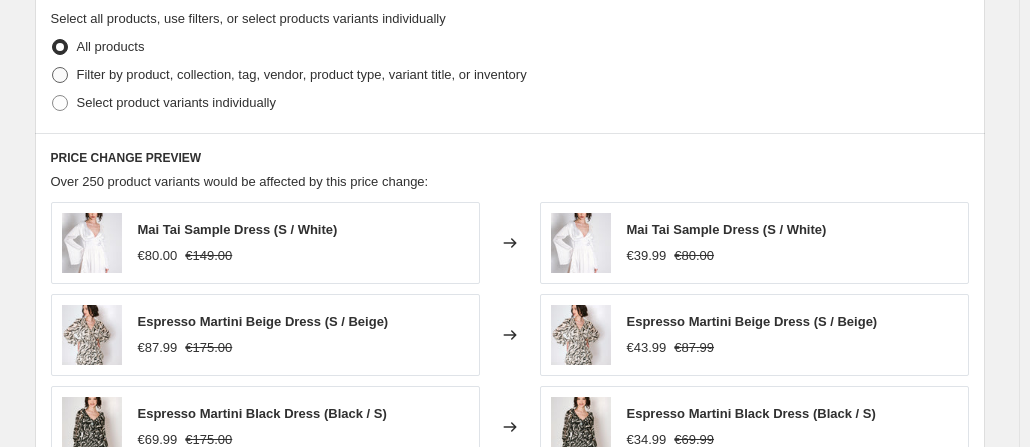 radio on "true" 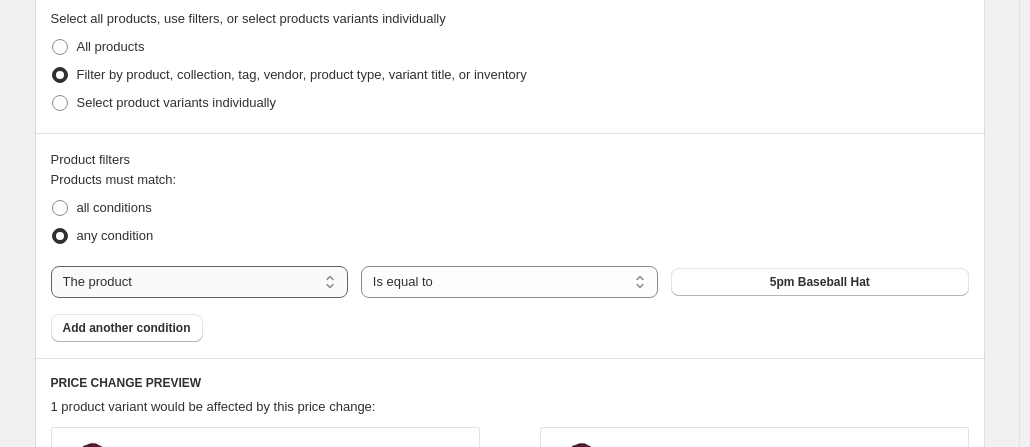 click on "The product The product's collection The product's tag The product's vendor The product's type The product's status The variant's title Inventory quantity" at bounding box center (199, 282) 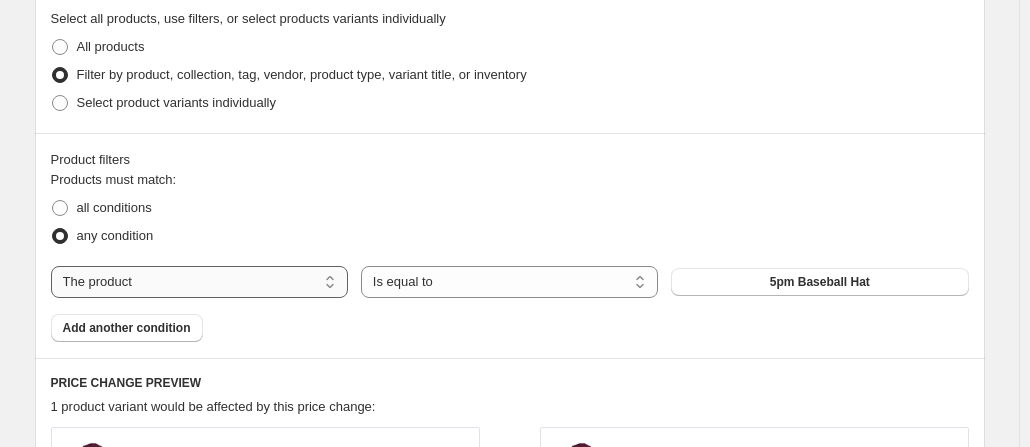 select on "collection" 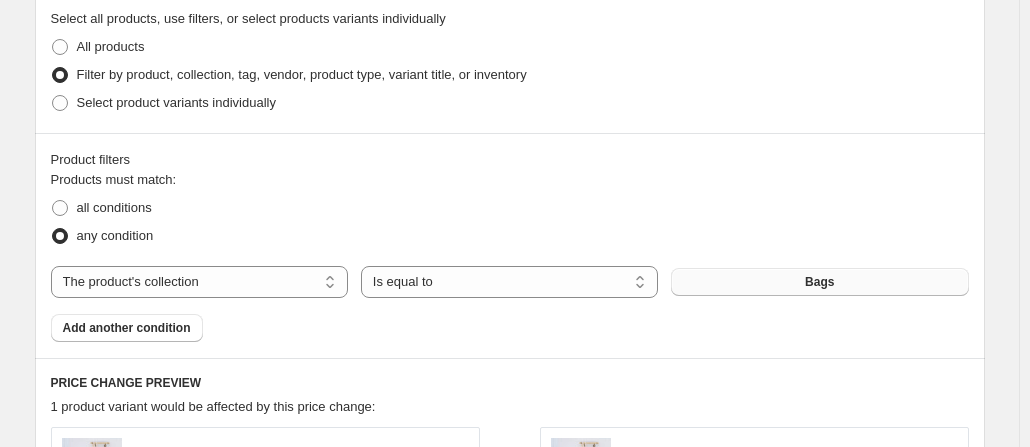click on "Bags" at bounding box center (819, 282) 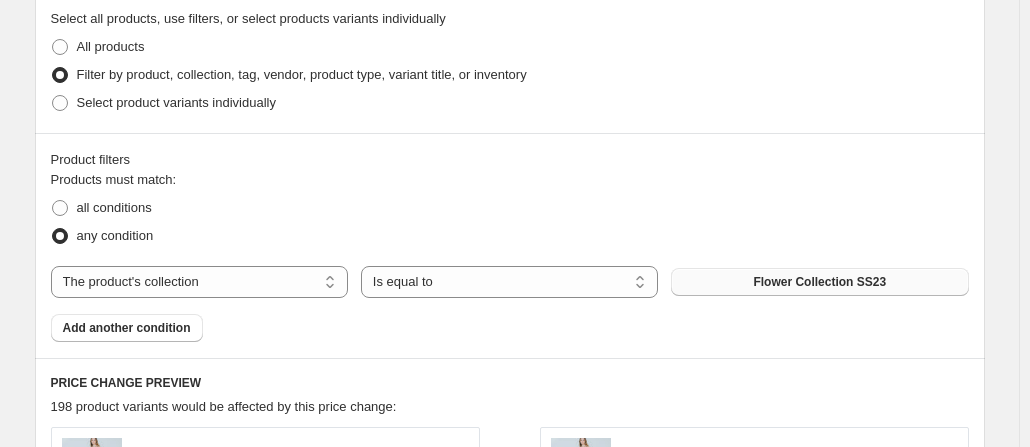 click on "Add another condition" at bounding box center (127, 328) 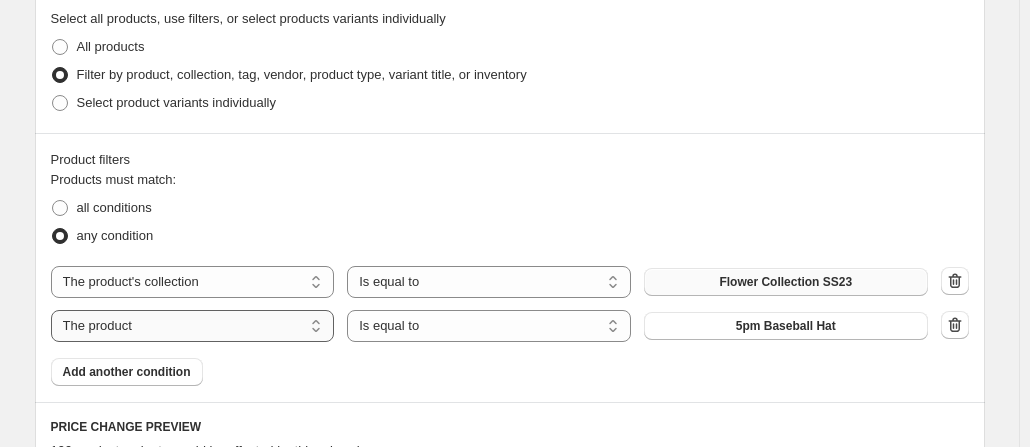 click on "The product The product's collection The product's tag The product's vendor The product's type The product's status The variant's title Inventory quantity" at bounding box center [193, 326] 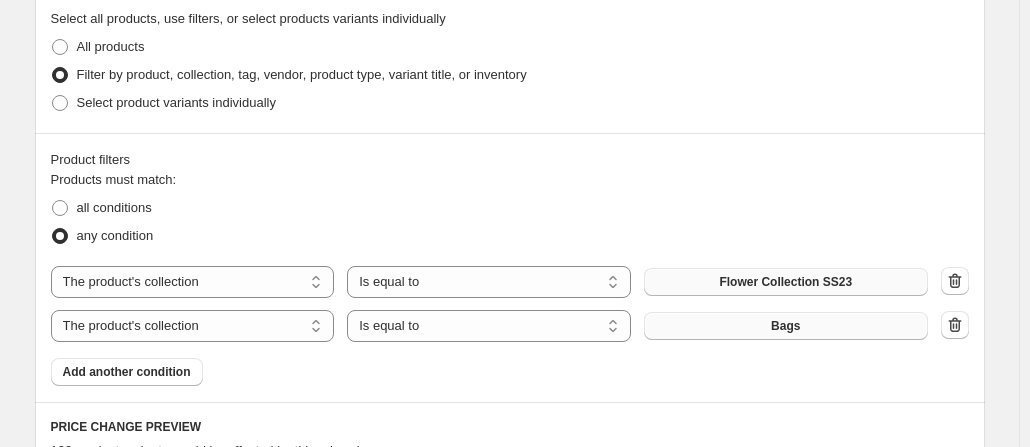 click on "Bags" at bounding box center (786, 326) 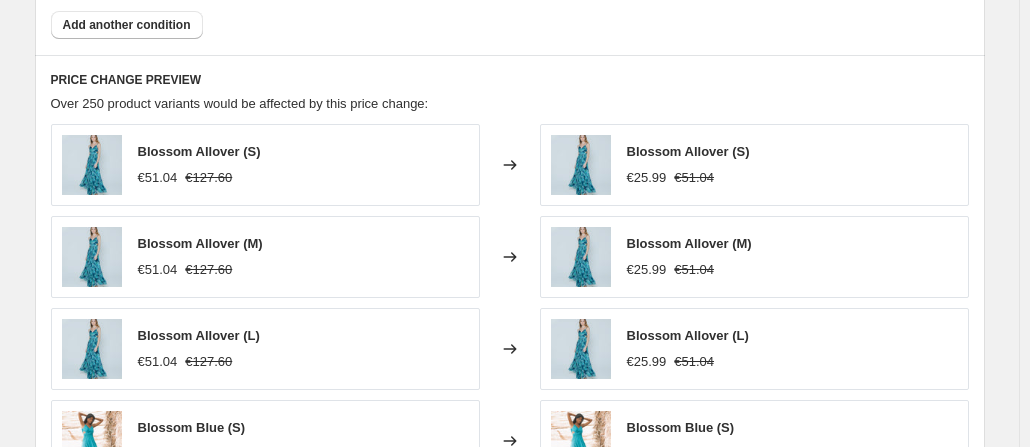 scroll, scrollTop: 1814, scrollLeft: 0, axis: vertical 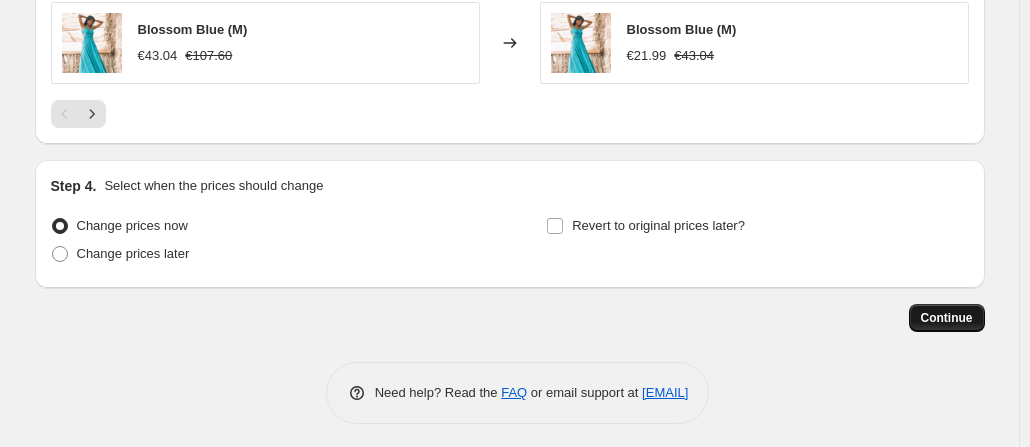 click on "Continue" at bounding box center (947, 318) 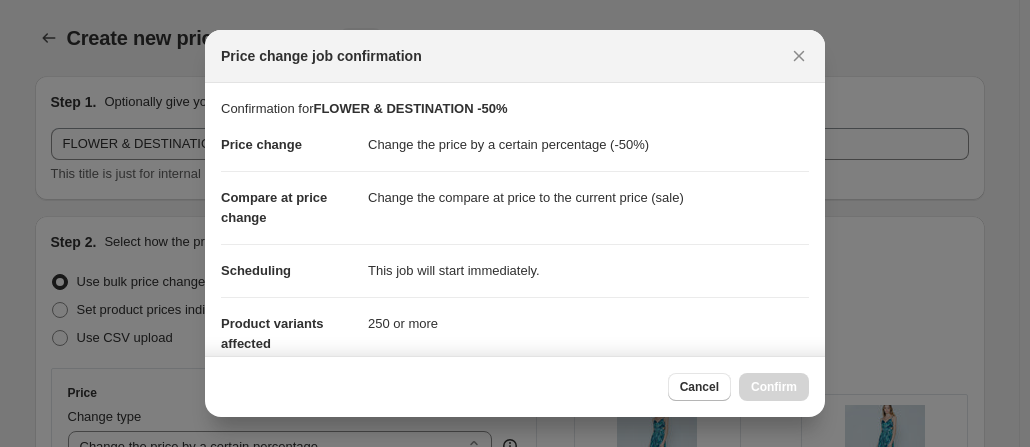 scroll, scrollTop: 0, scrollLeft: 0, axis: both 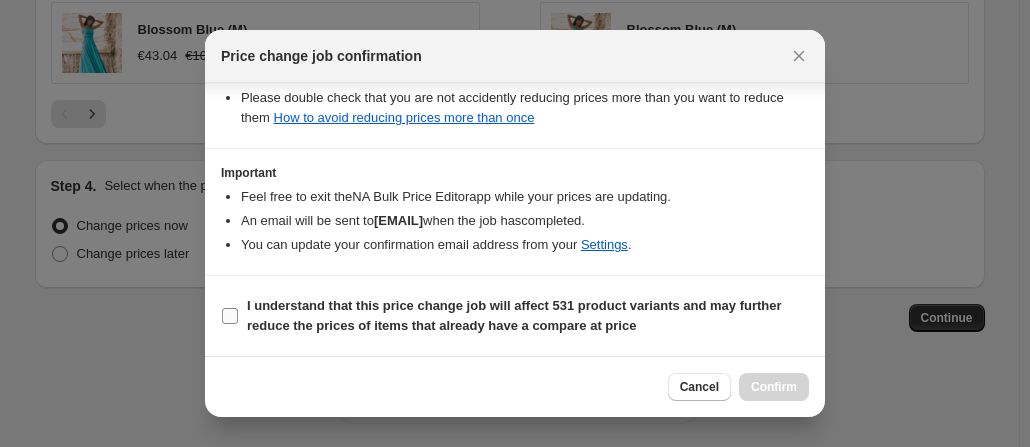 click on "I understand that this price change job will affect 531 product variants and may further reduce the prices of items that already have a compare at price" at bounding box center [230, 316] 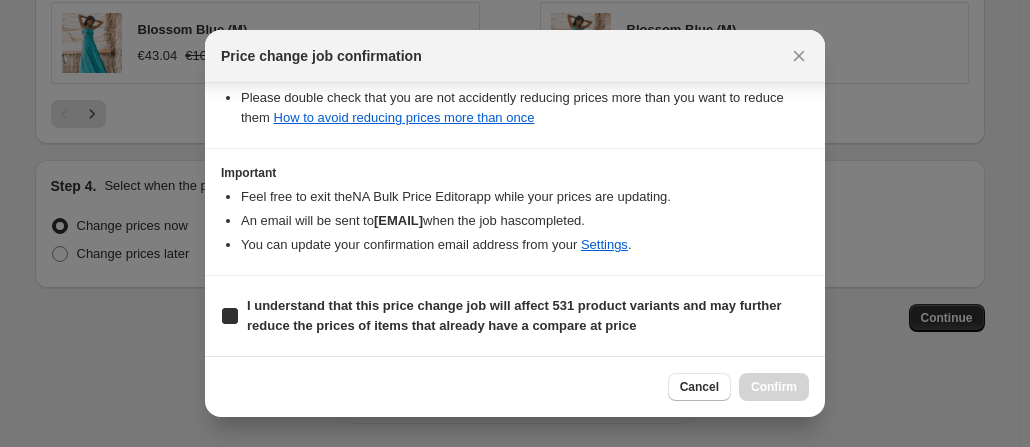 checkbox on "true" 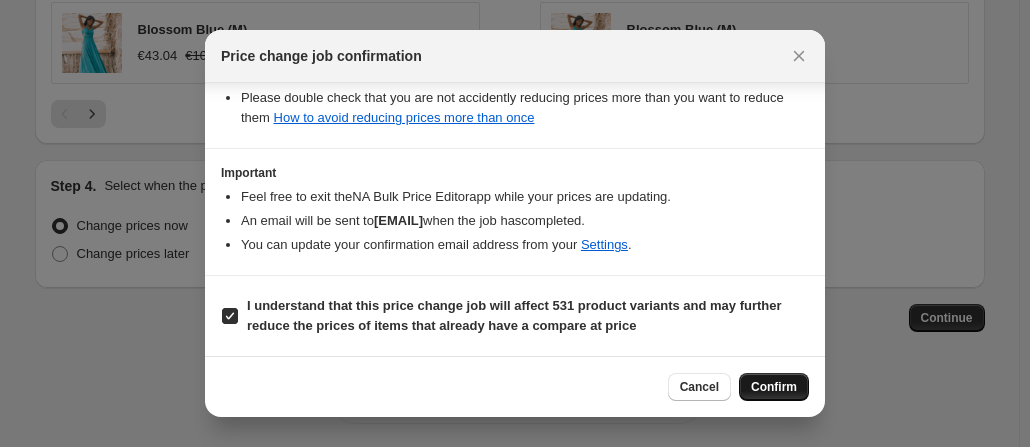 click on "Confirm" at bounding box center [774, 387] 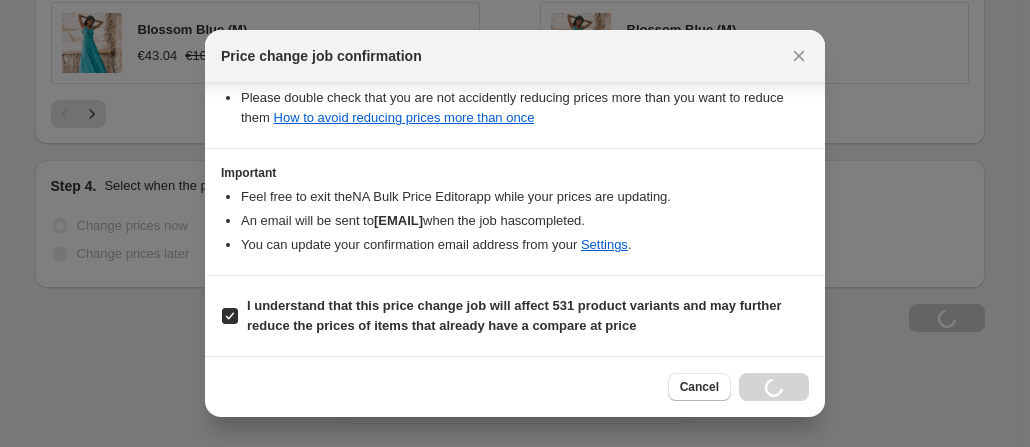 scroll, scrollTop: 1882, scrollLeft: 0, axis: vertical 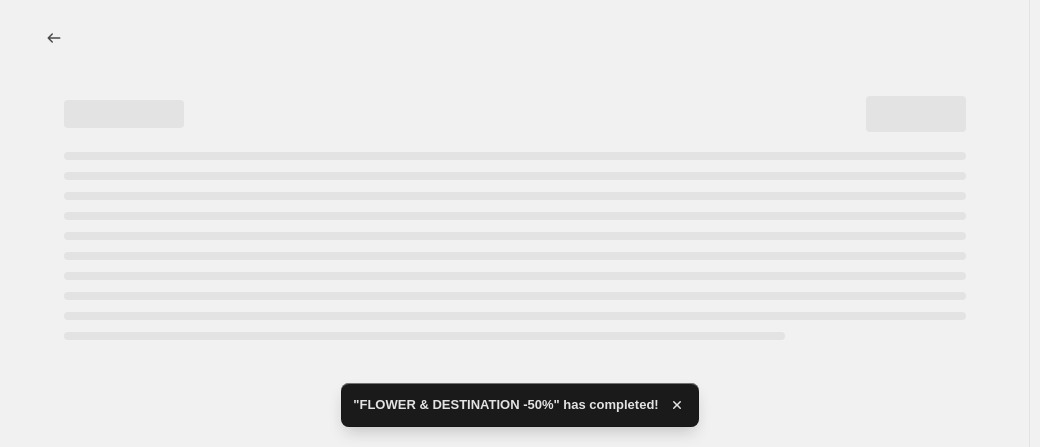 select on "percentage" 